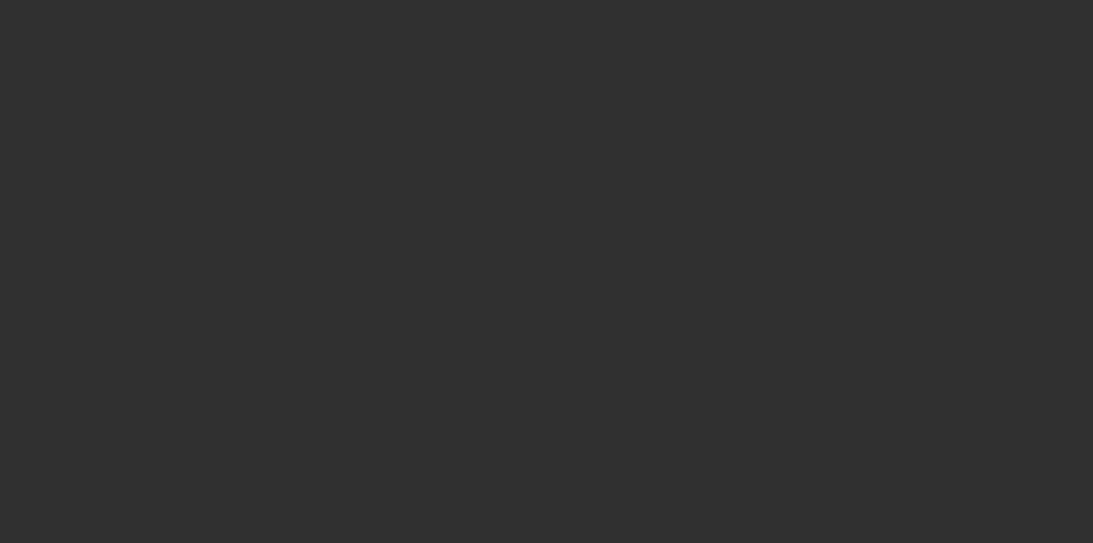 scroll, scrollTop: 0, scrollLeft: 0, axis: both 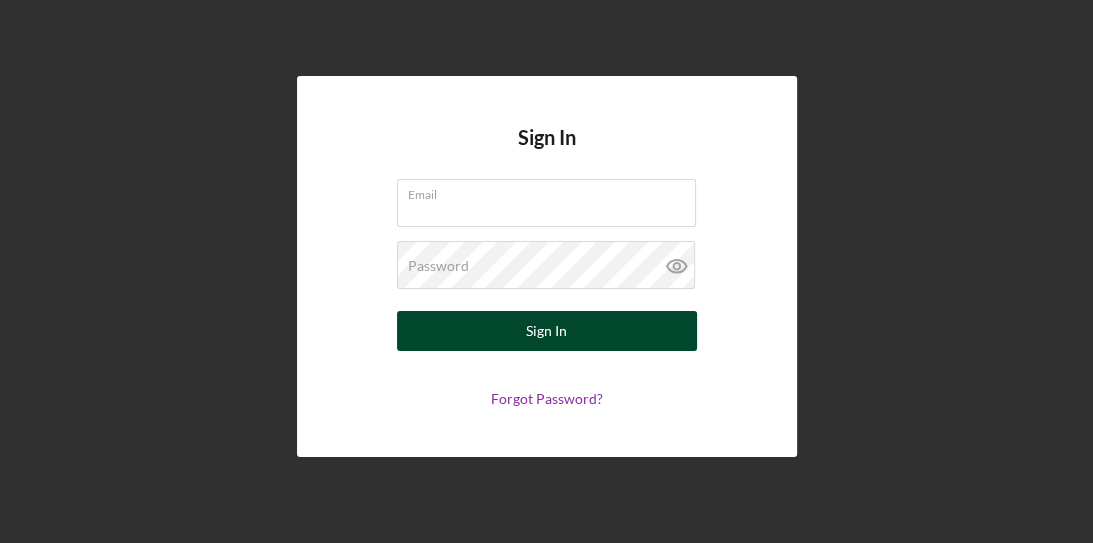 type on "[EMAIL]" 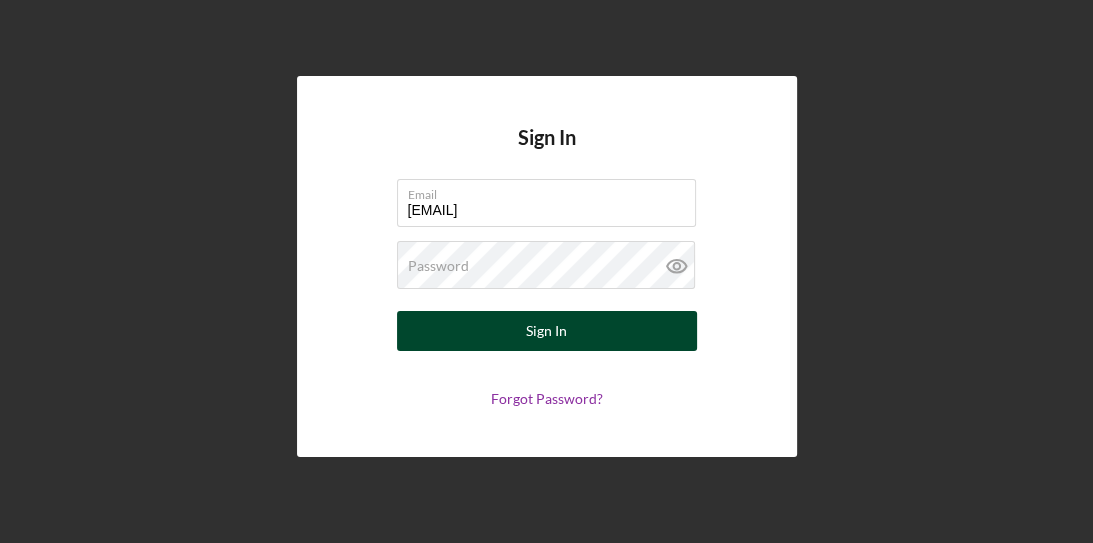 click on "Sign In" at bounding box center (546, 331) 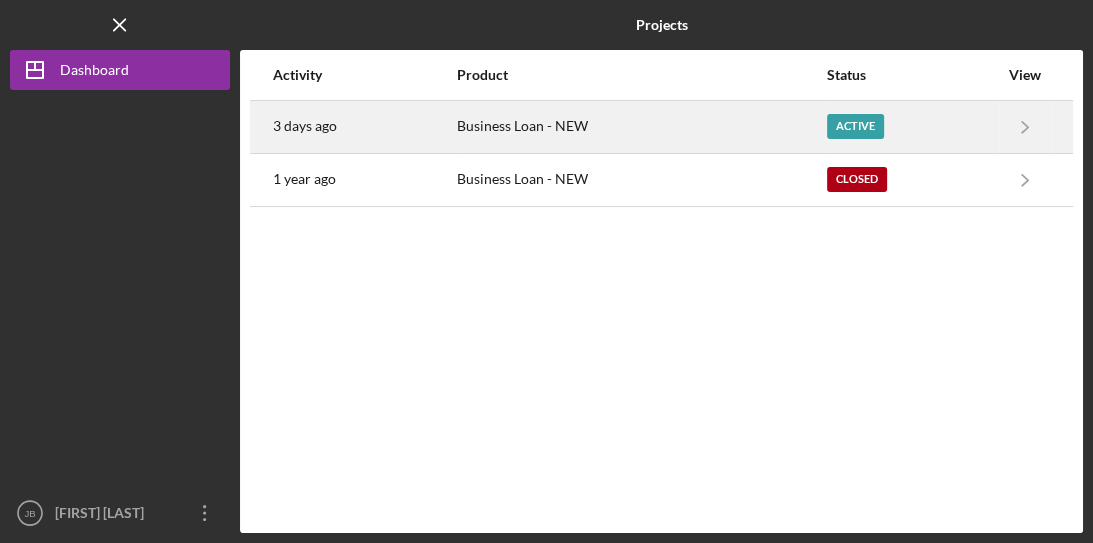 click on "Business Loan - NEW" at bounding box center (641, 127) 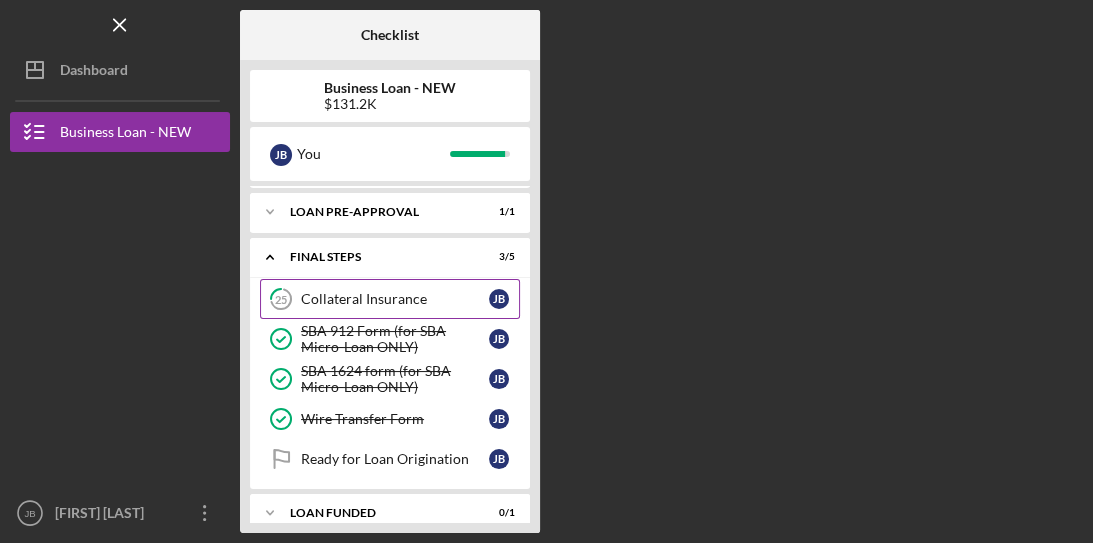scroll, scrollTop: 147, scrollLeft: 0, axis: vertical 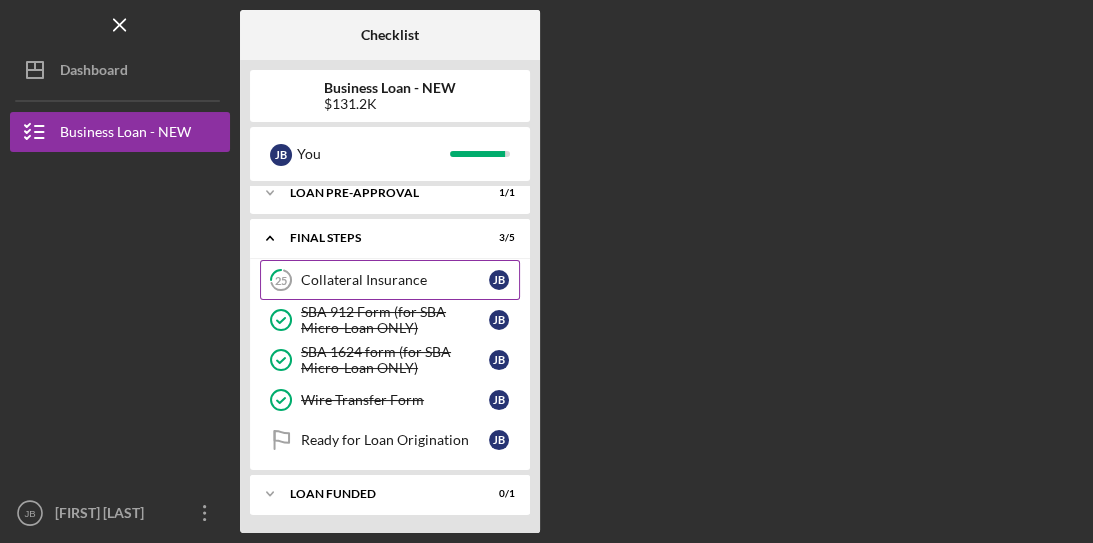 click on "Collateral Insurance" at bounding box center [395, 280] 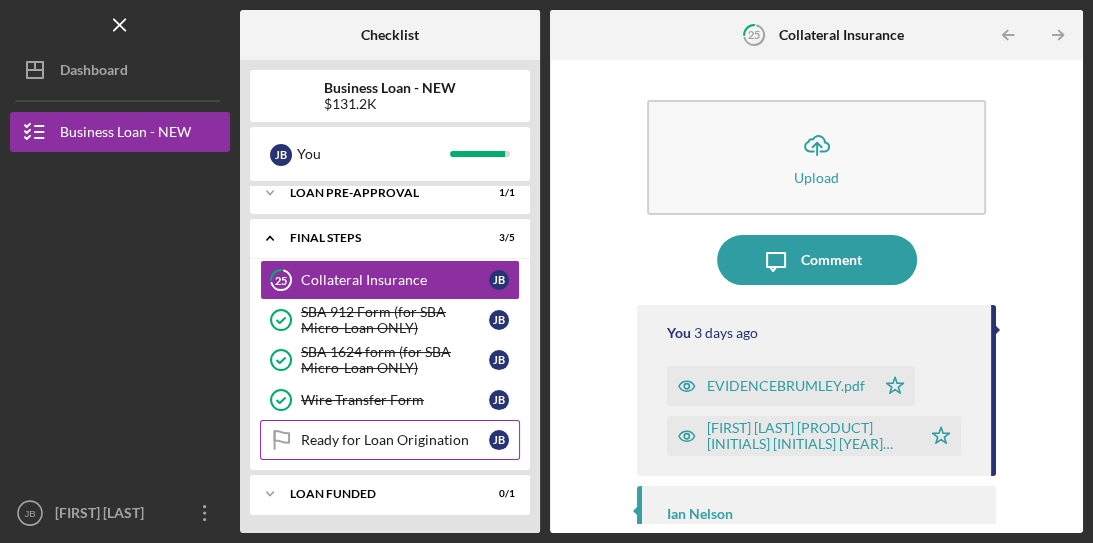 click on "Ready for Loan Origination" at bounding box center (395, 440) 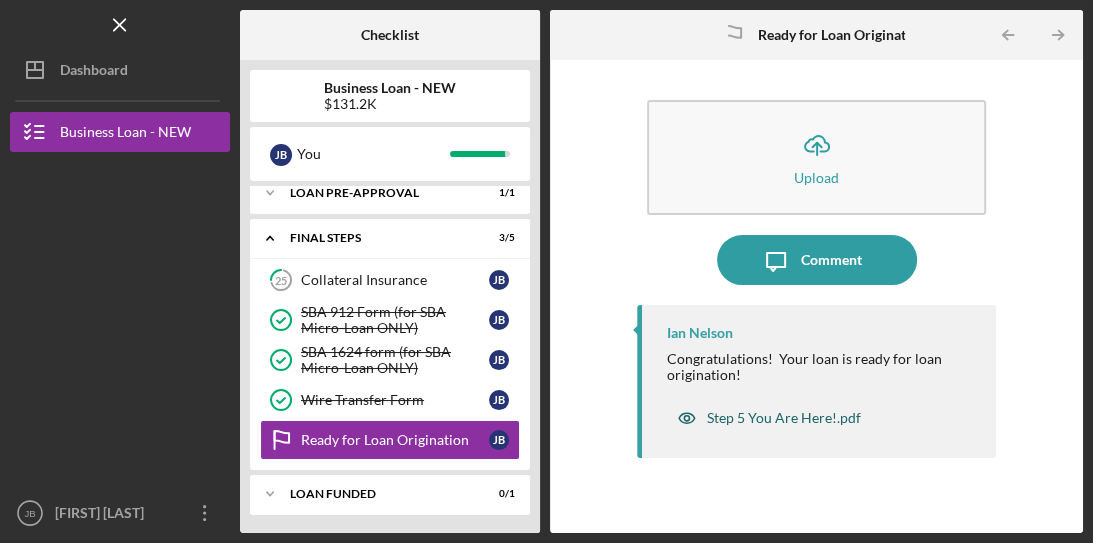 click on "Step 5 You Are Here!.pdf" at bounding box center (784, 418) 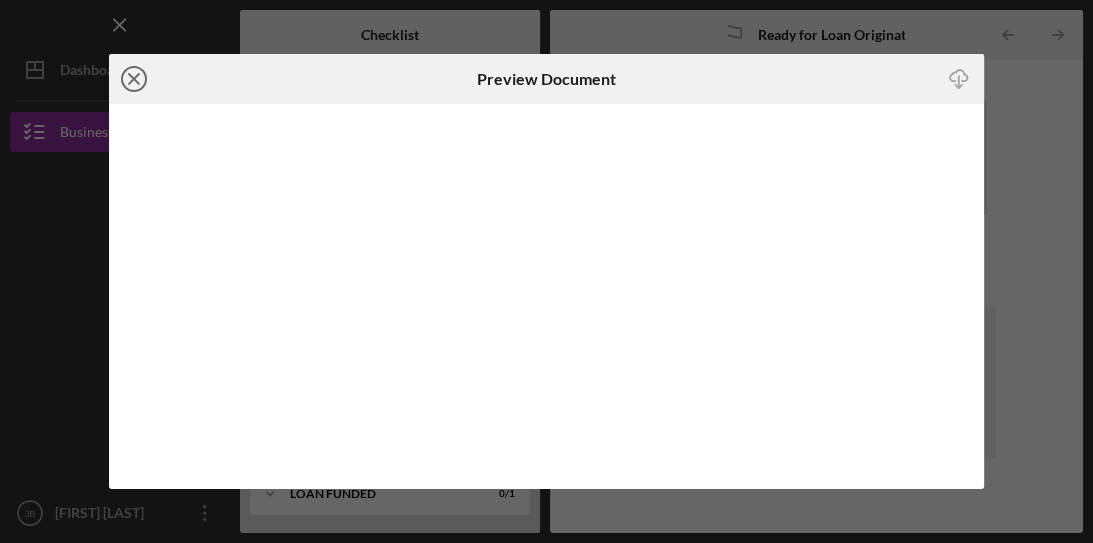 click on "Icon/Close" 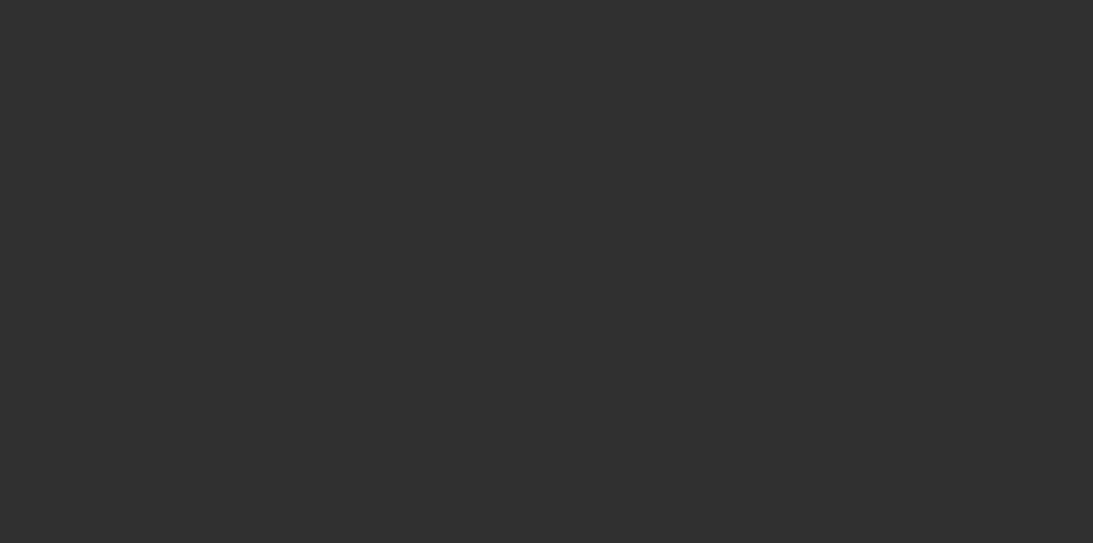 scroll, scrollTop: 0, scrollLeft: 0, axis: both 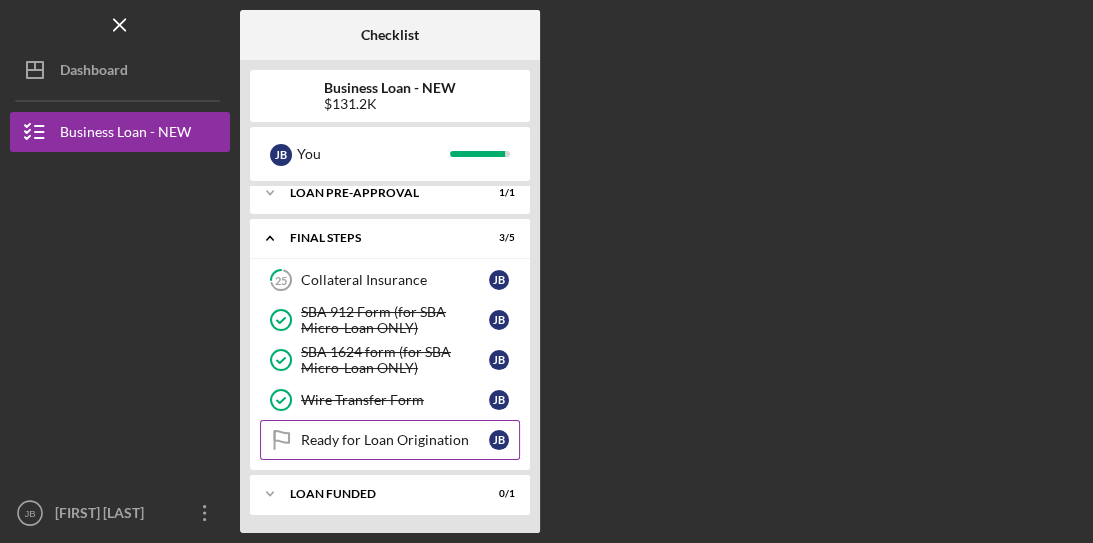 click on "Ready for Loan Origination" at bounding box center [395, 440] 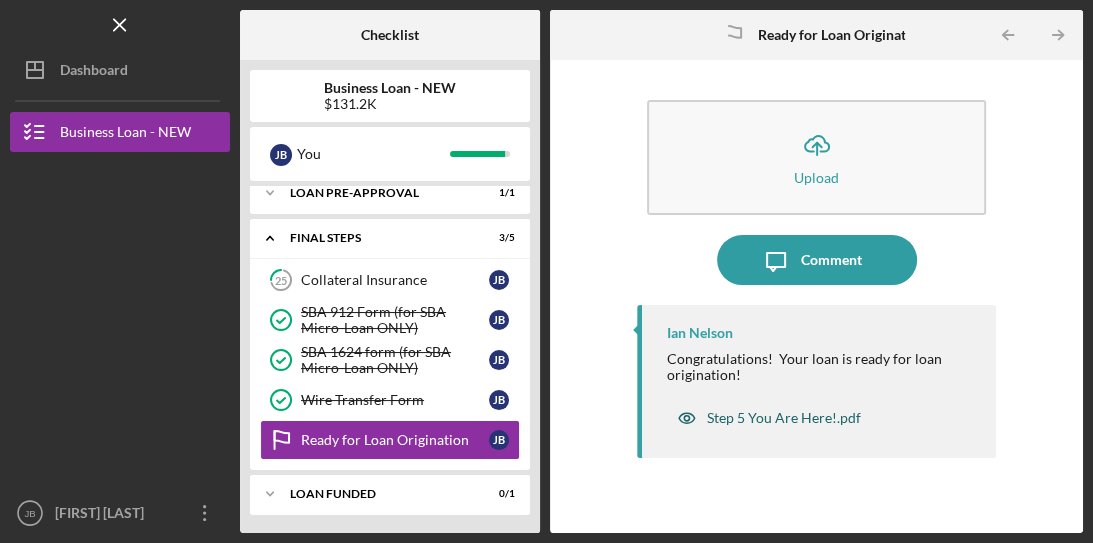 click 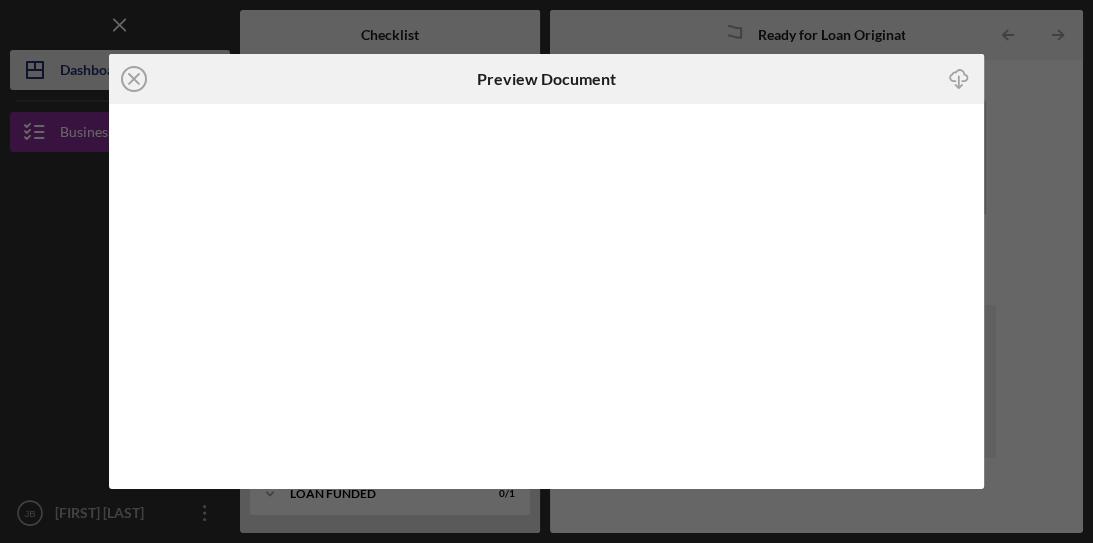 click on "Icon/Close" 